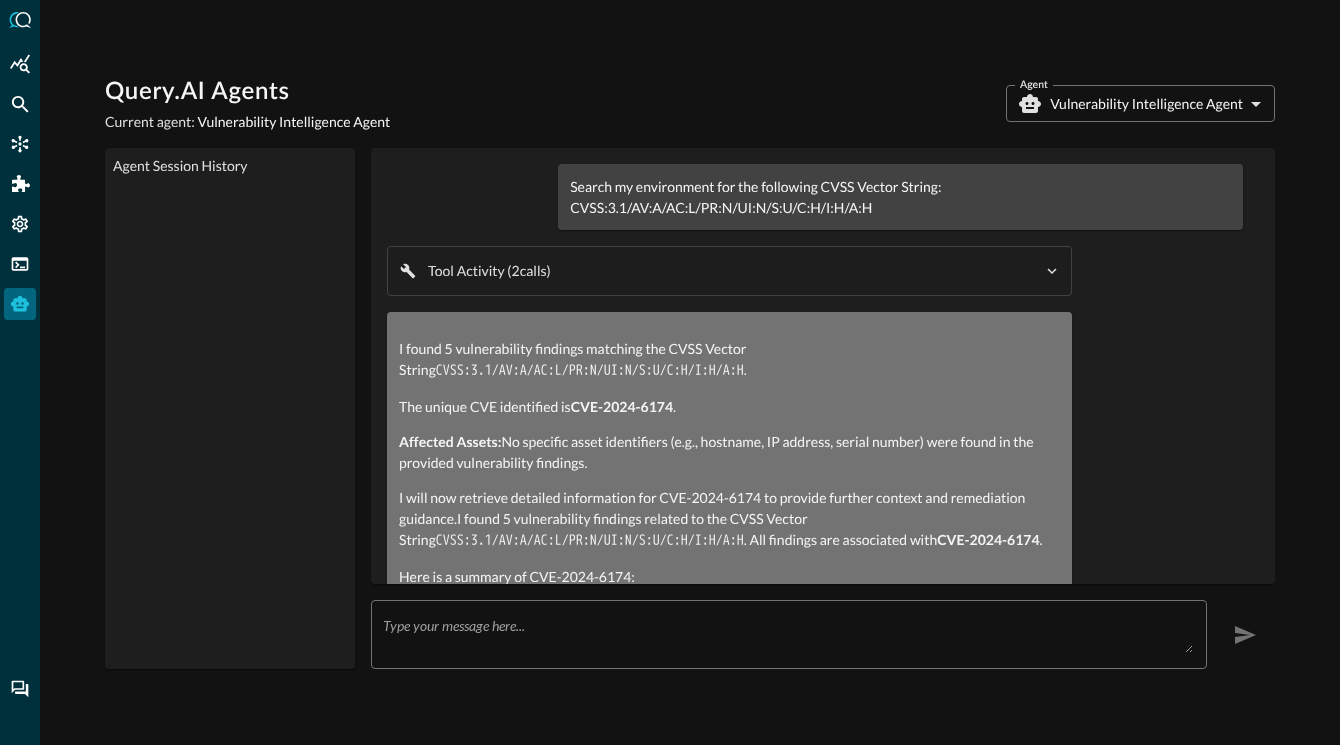scroll, scrollTop: 0, scrollLeft: 0, axis: both 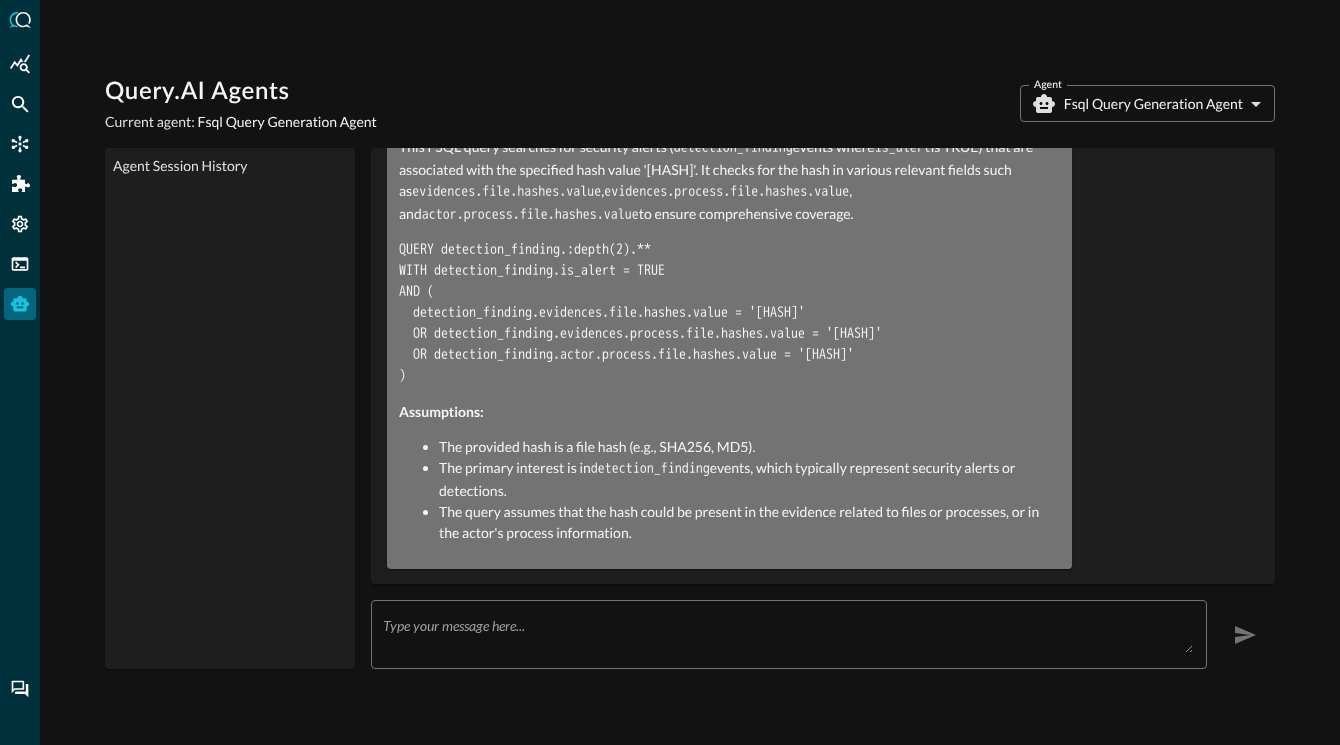 click on "Query.AI Agents Current agent:   Fsql Query Generation Agent Agent Fsql Query Generation Agent fsql_query_generation_agent Agent Agent Session History Write a FSQL query for this hash - b5045d802394f4560280a7404af69263
Tool Activity ( 1  call ) validate_fsql_query completed {'query': "QUERY detection_finding.:depth(2).**\nWITH detection_finding.is_alert = TRUE\nAND (\n  detection_finding.evidences.file.hashes.value = 'b5045d802394f4560280a7404af69263'\n  OR detection_finding.evidences.process.file.hashes.value = 'b5045d802394f4560280a7404af69263'\n  OR detection_finding.actor.process.file.hashes.value = 'b5045d802394f4560280a7404af69263'\n)"} This FSQL query searches for security alerts ( detection_finding  events where  is_alert  is TRUE) that are associated with the specified hash value 'b5045d802394f4560280a7404af69263'. It checks for the hash in various relevant fields such as  evidences.file.hashes.value ,  evidences.process.file.hashes.value , and  actor.process.file.hashes.value
Assumptions:" at bounding box center (690, 373) 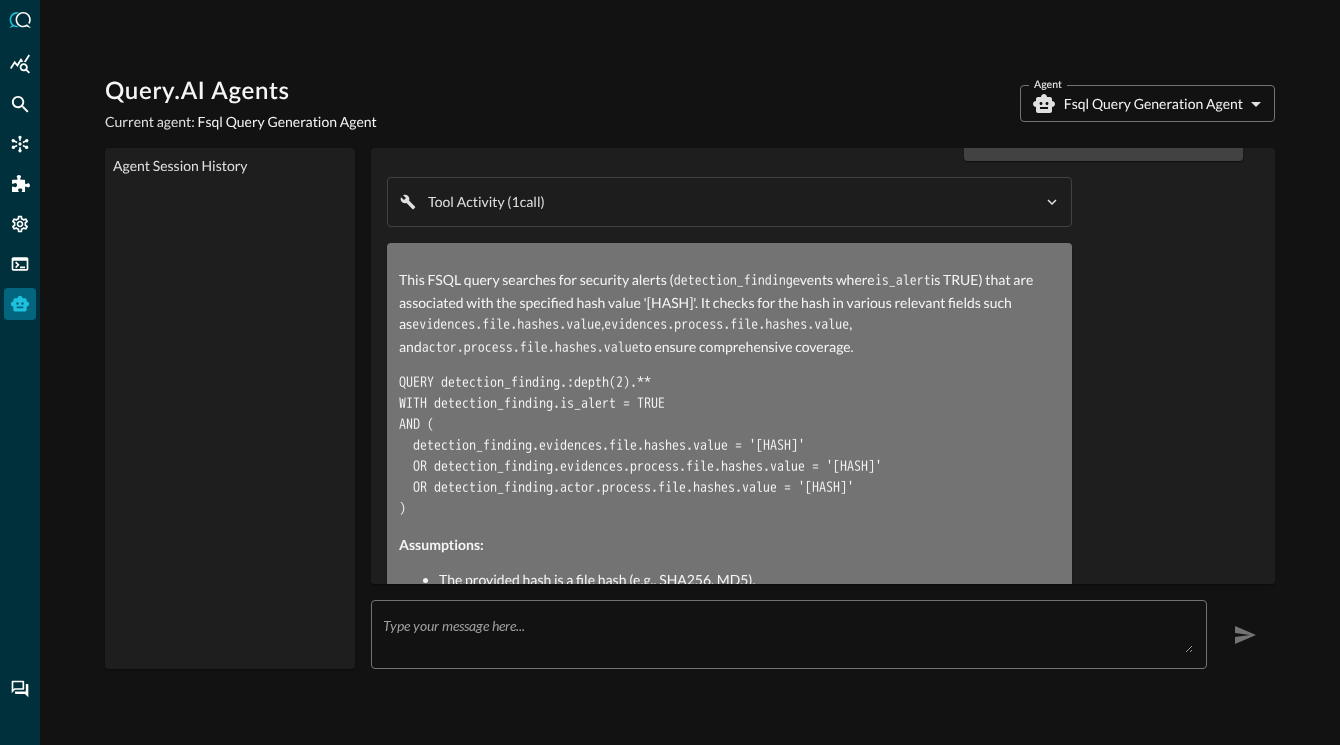 scroll, scrollTop: 0, scrollLeft: 0, axis: both 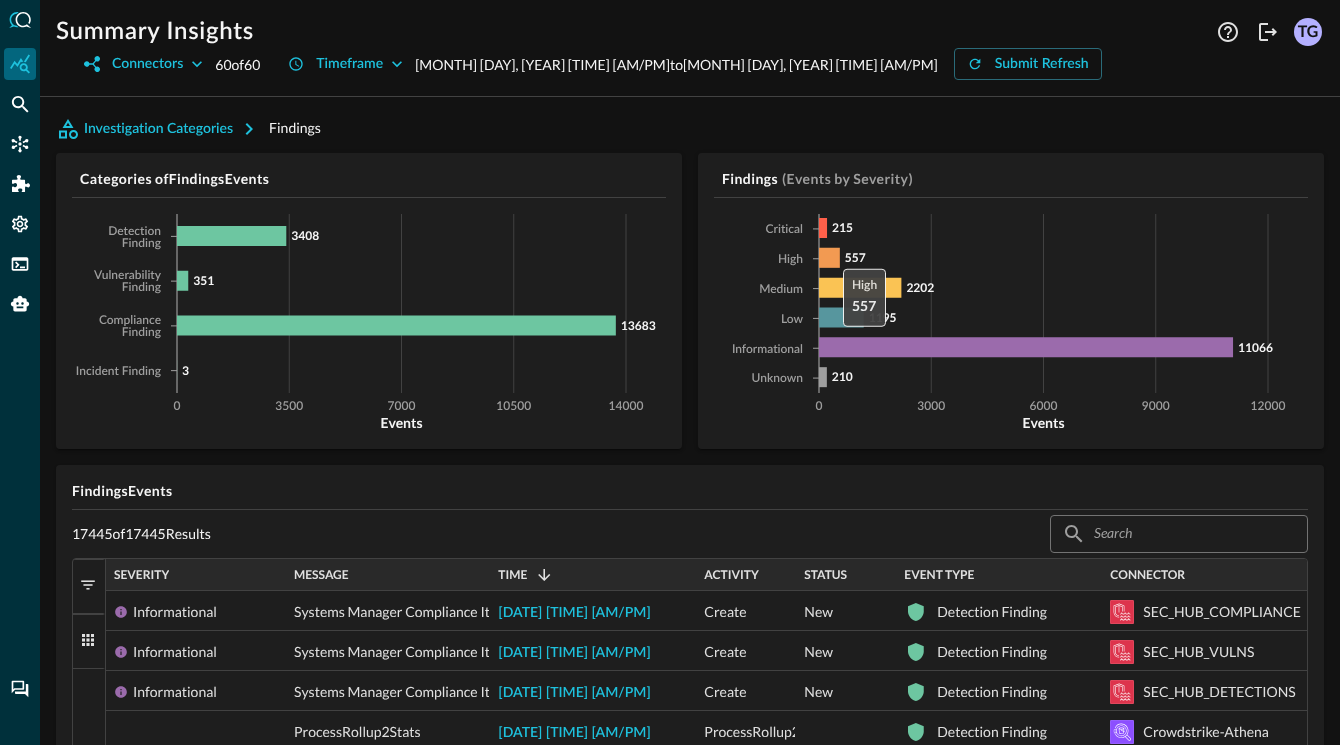 click 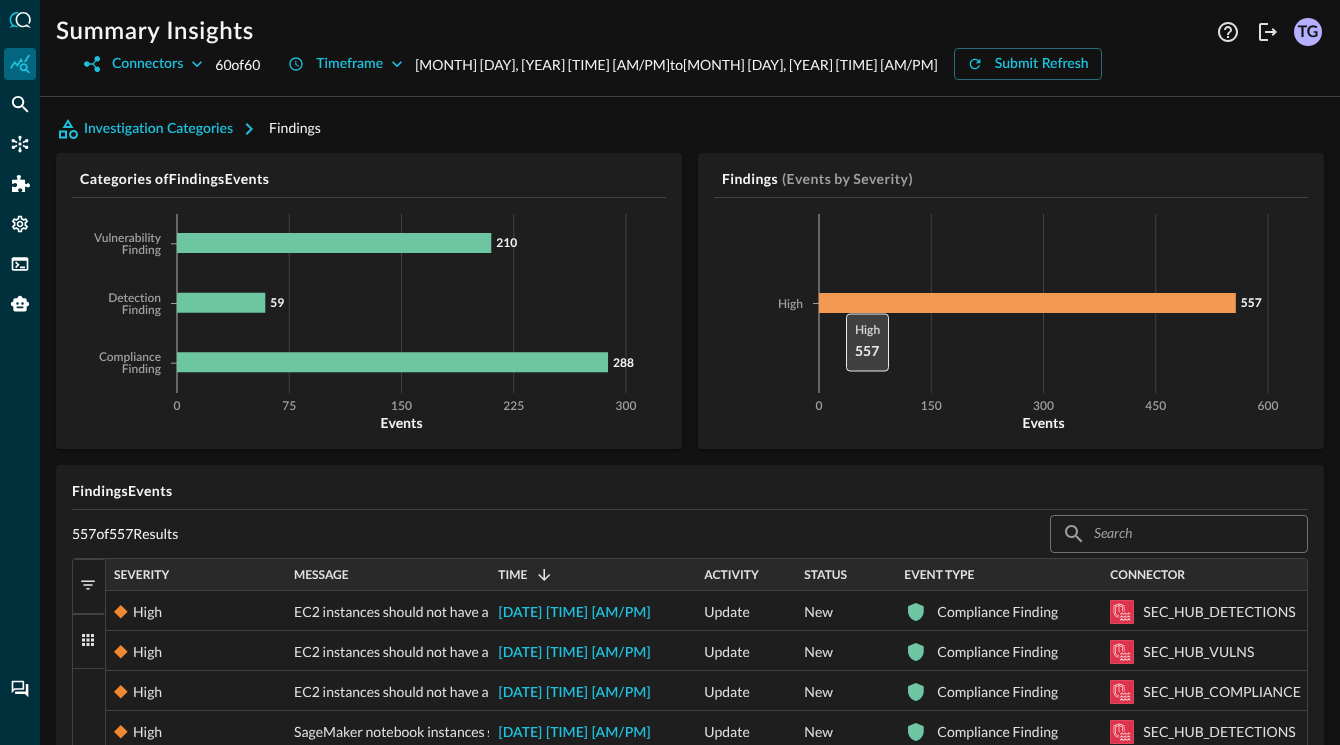 click 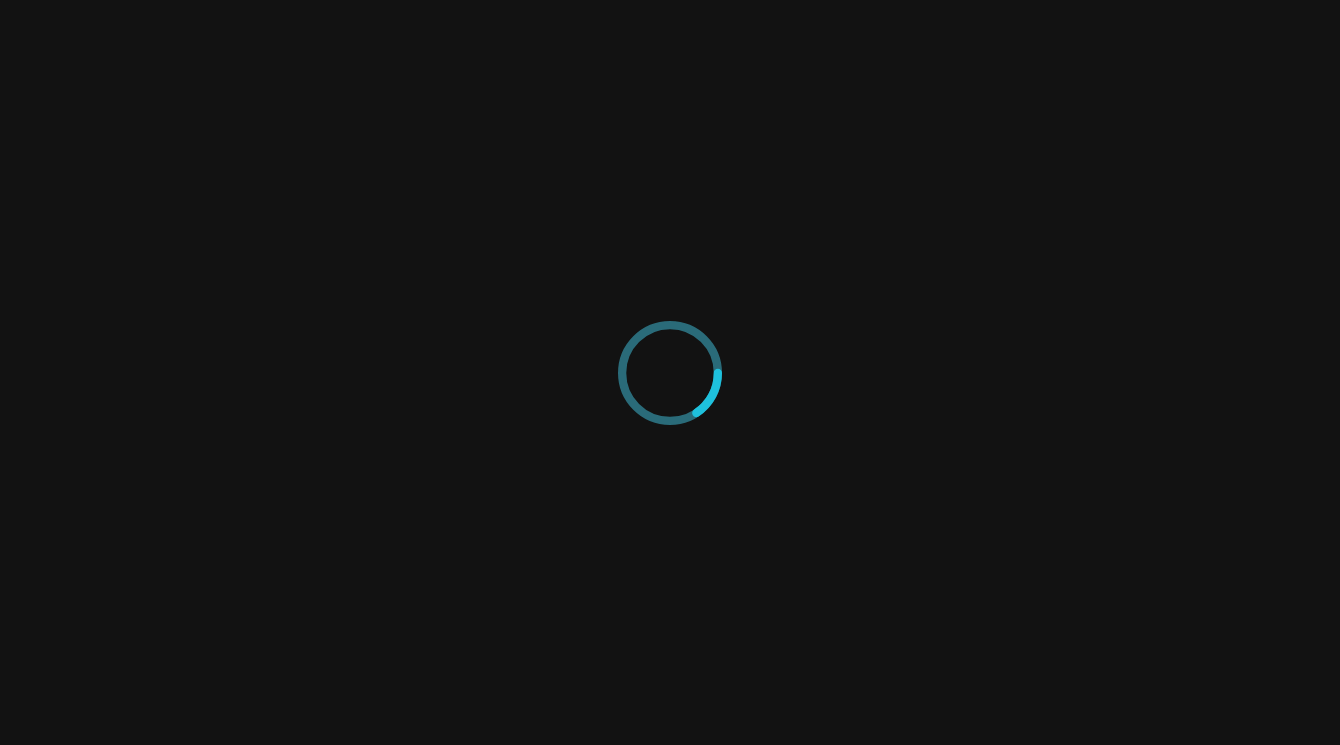 scroll, scrollTop: 0, scrollLeft: 0, axis: both 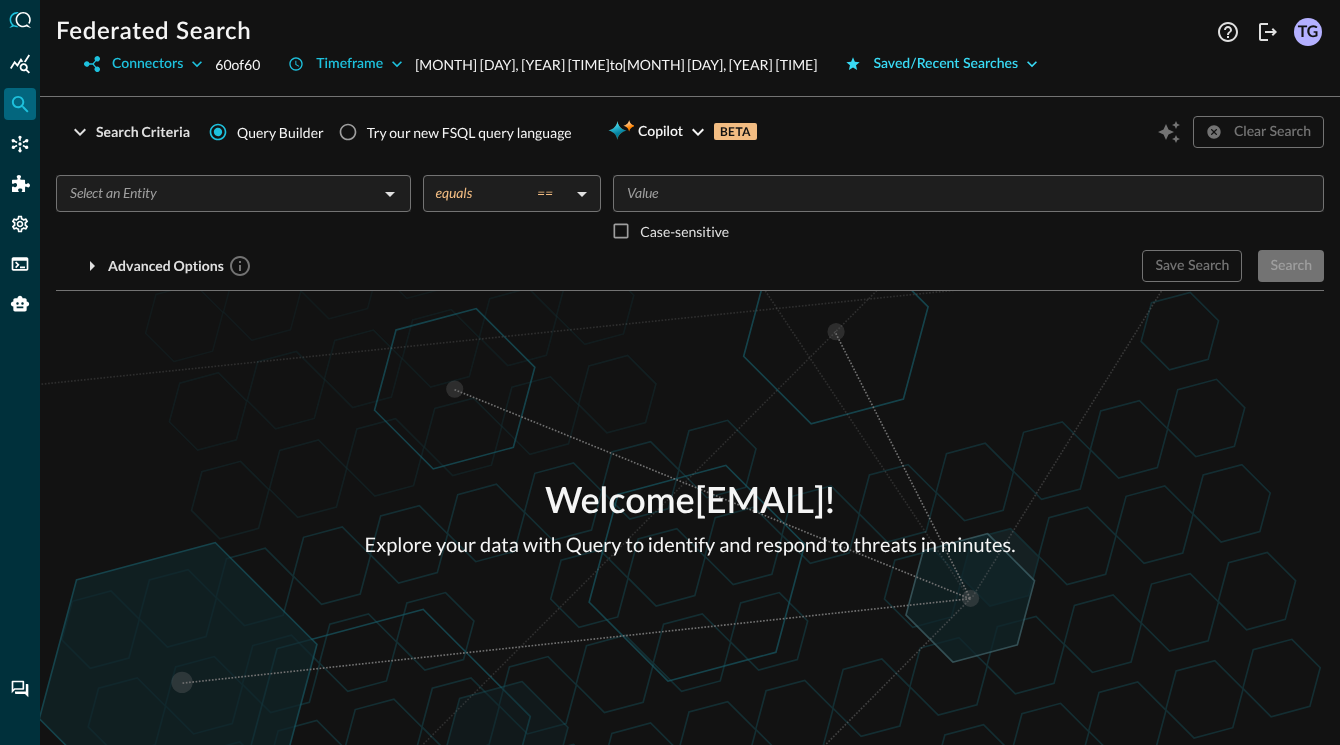 click on "Saved/Recent Searches" at bounding box center (945, 64) 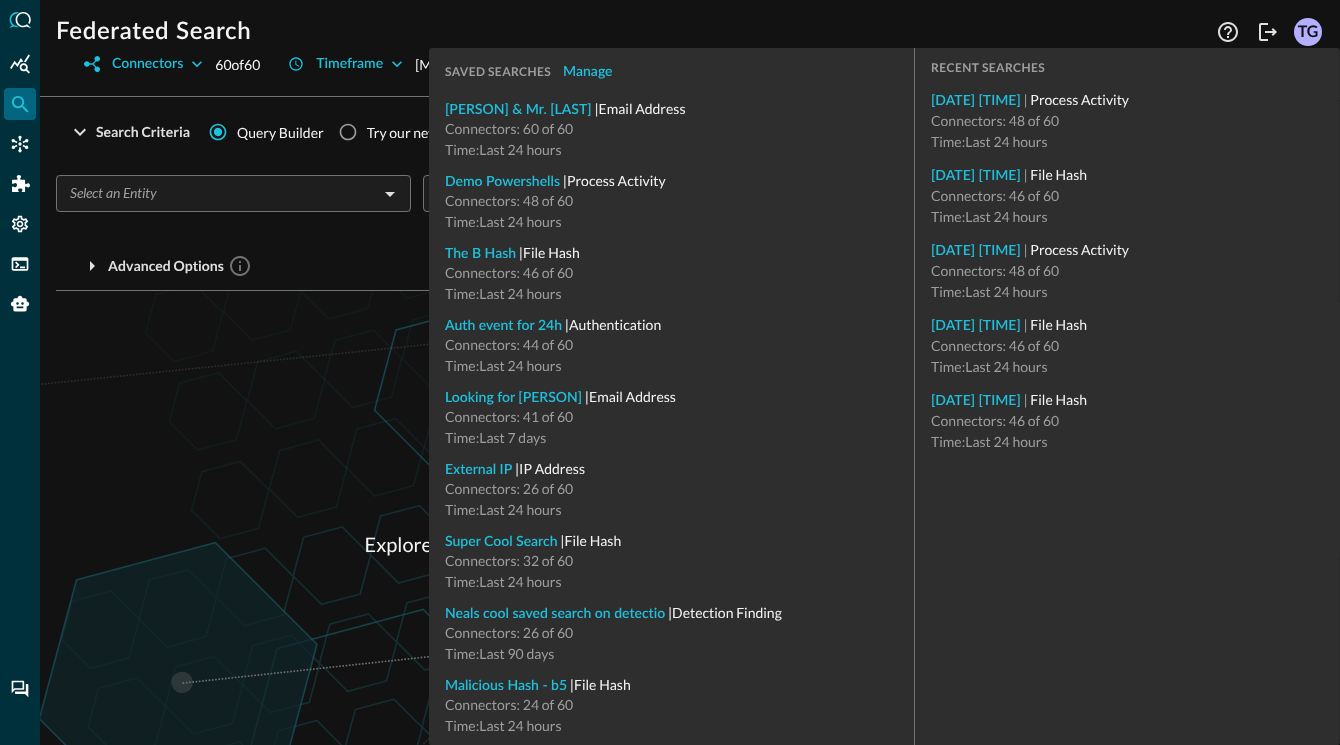 type on "File Hash" 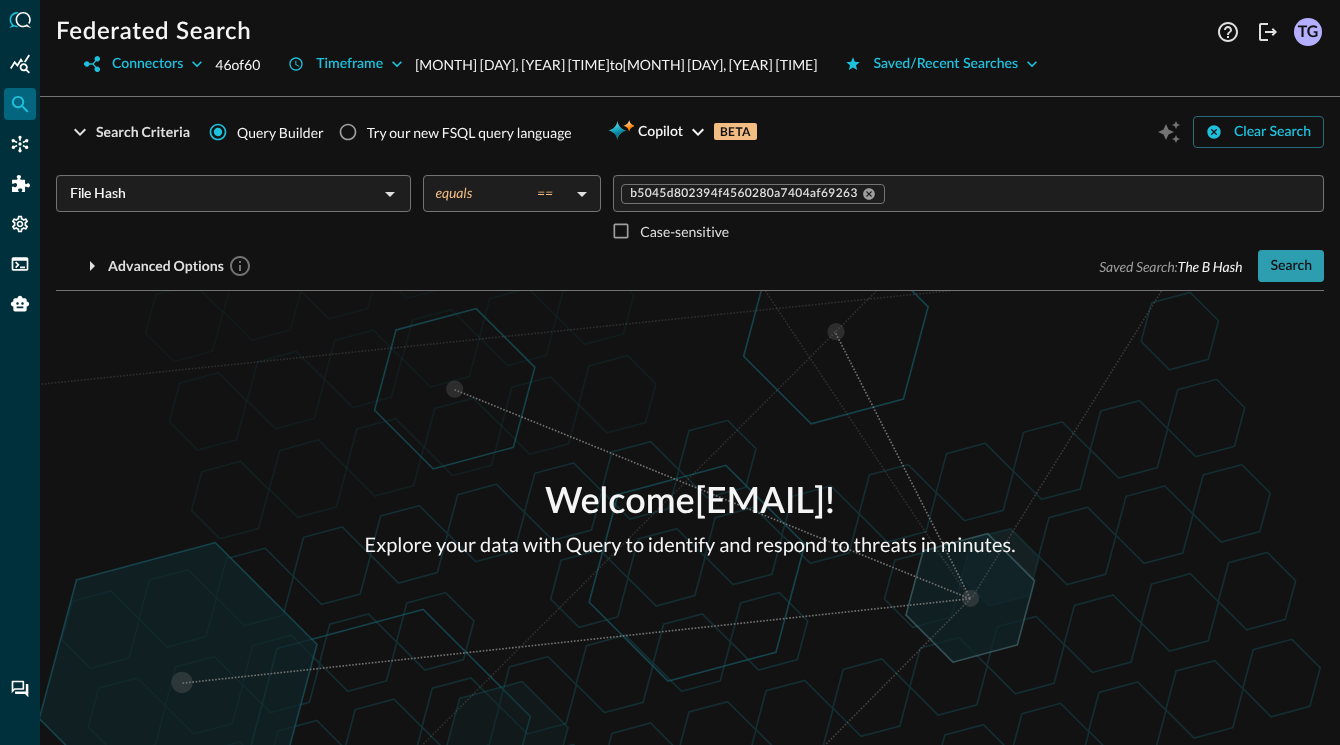 click on "Search" at bounding box center (1291, 266) 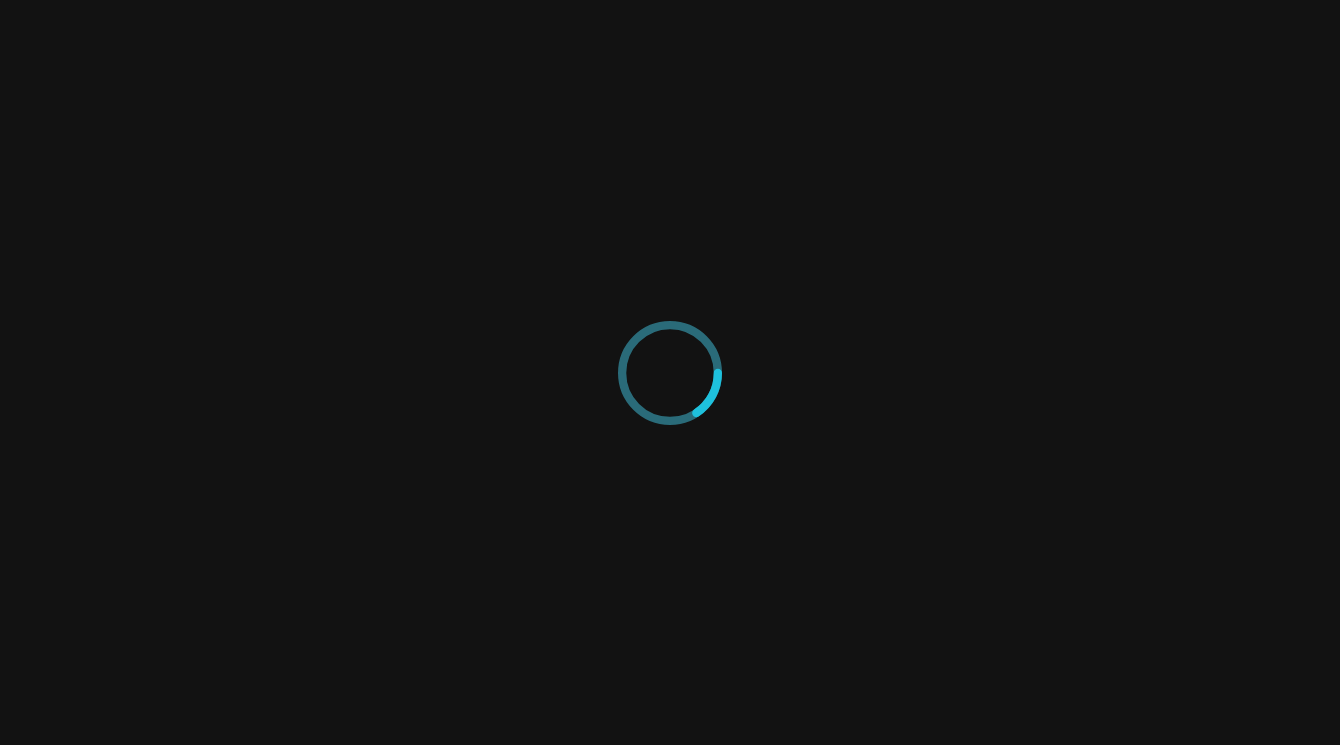 scroll, scrollTop: 0, scrollLeft: 0, axis: both 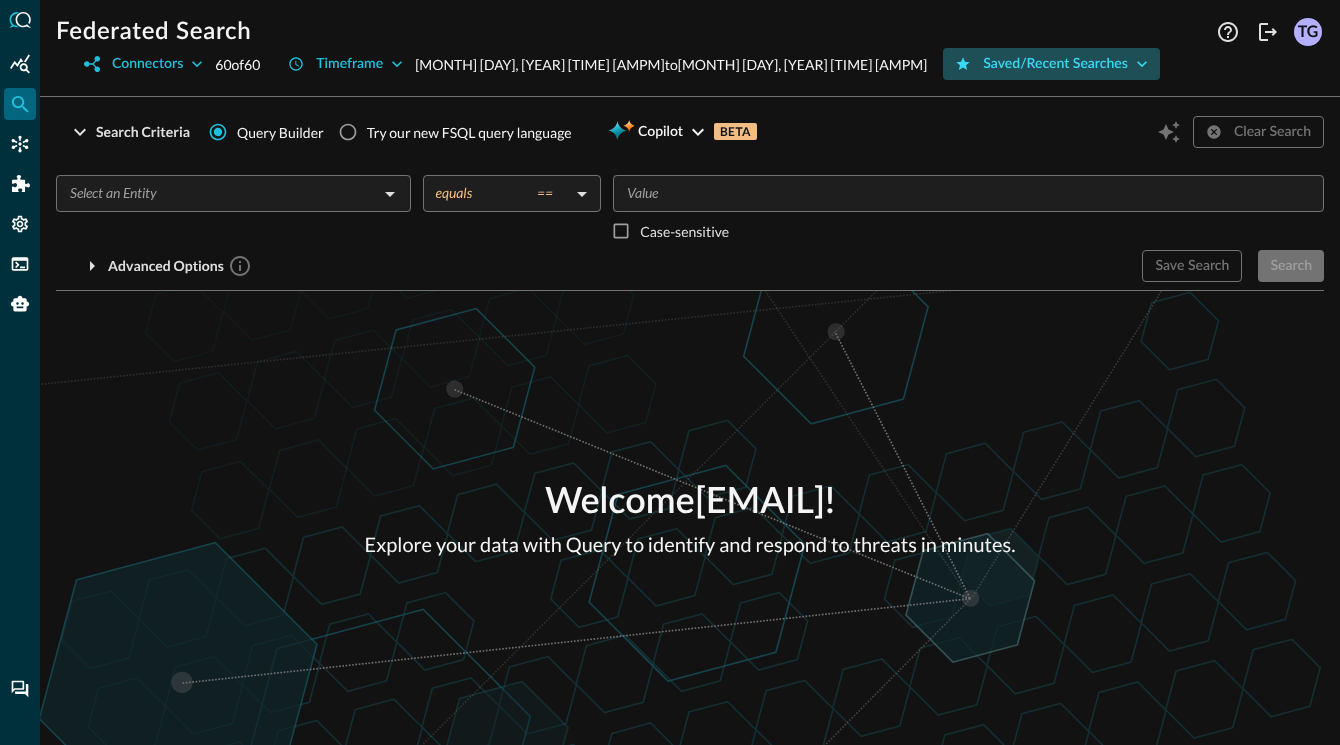 click on "Saved/Recent Searches" at bounding box center [1055, 64] 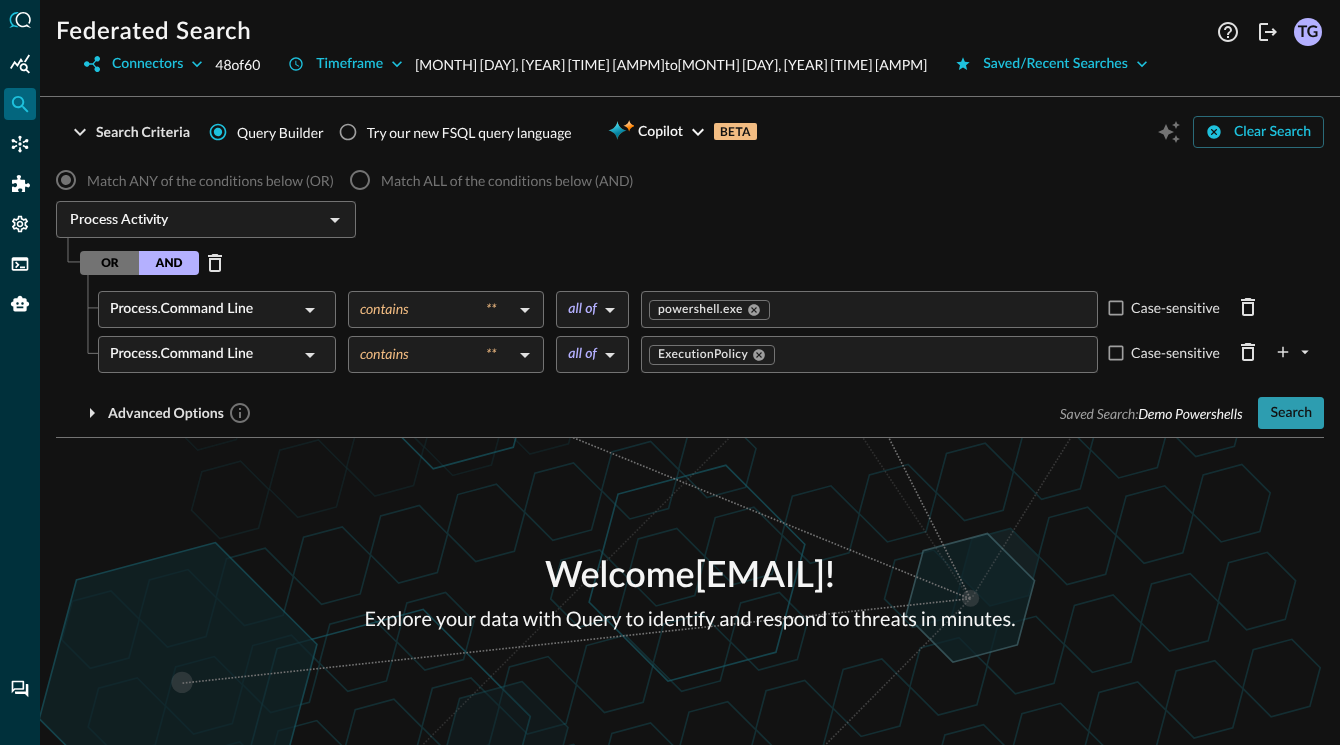 click on "Search" at bounding box center (1291, 413) 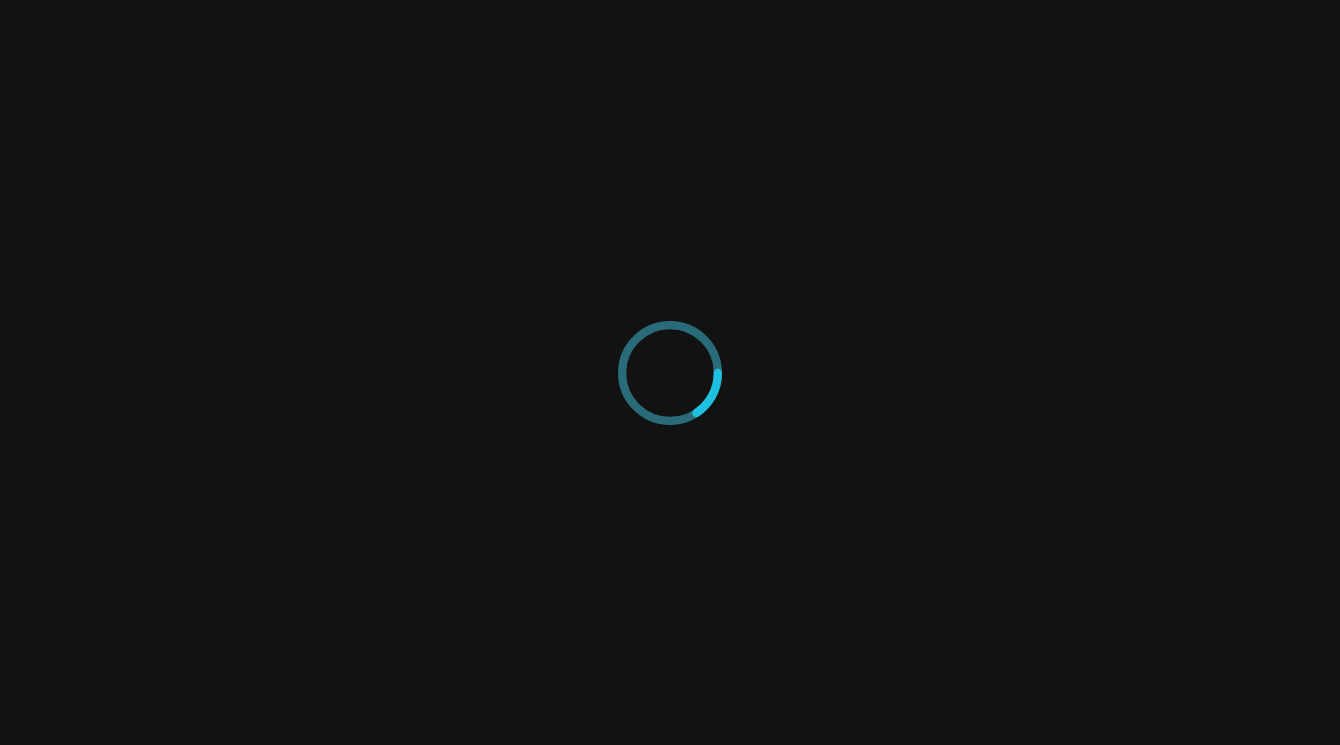 scroll, scrollTop: 0, scrollLeft: 0, axis: both 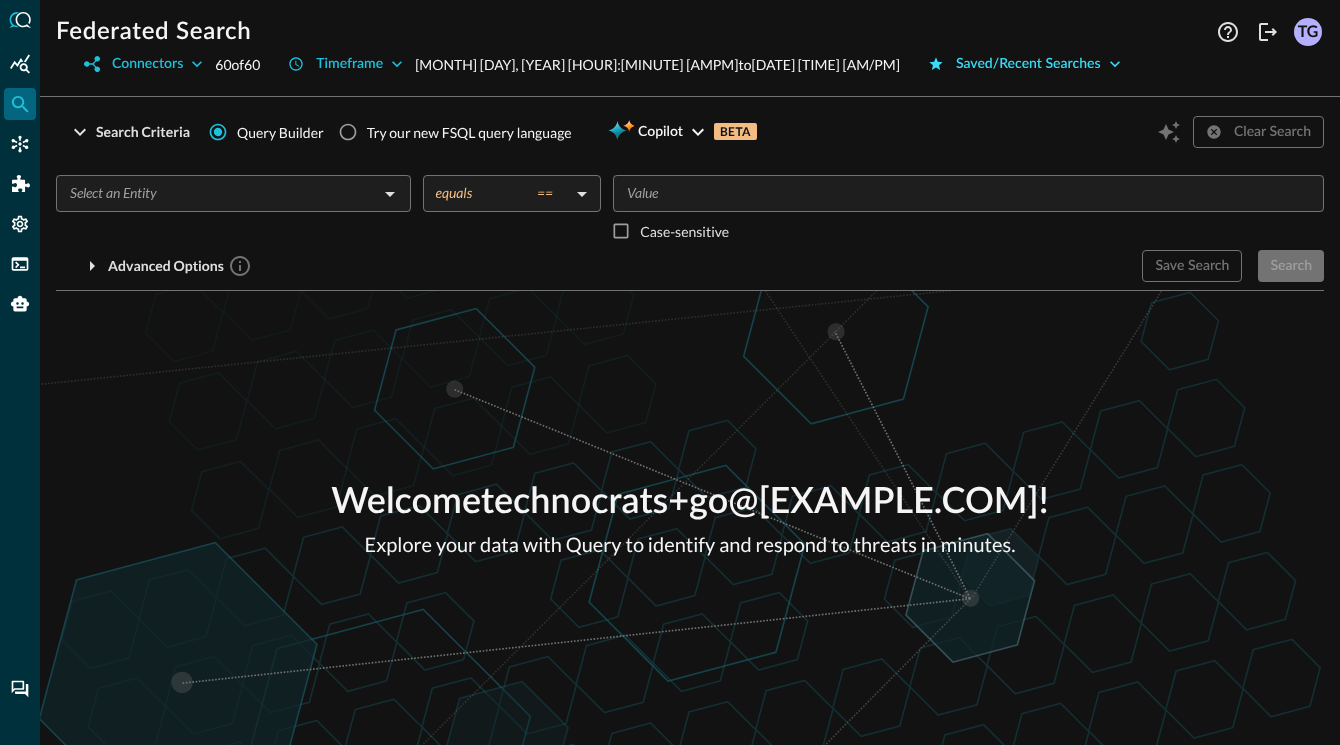 click on "Saved/Recent Searches" at bounding box center (1028, 64) 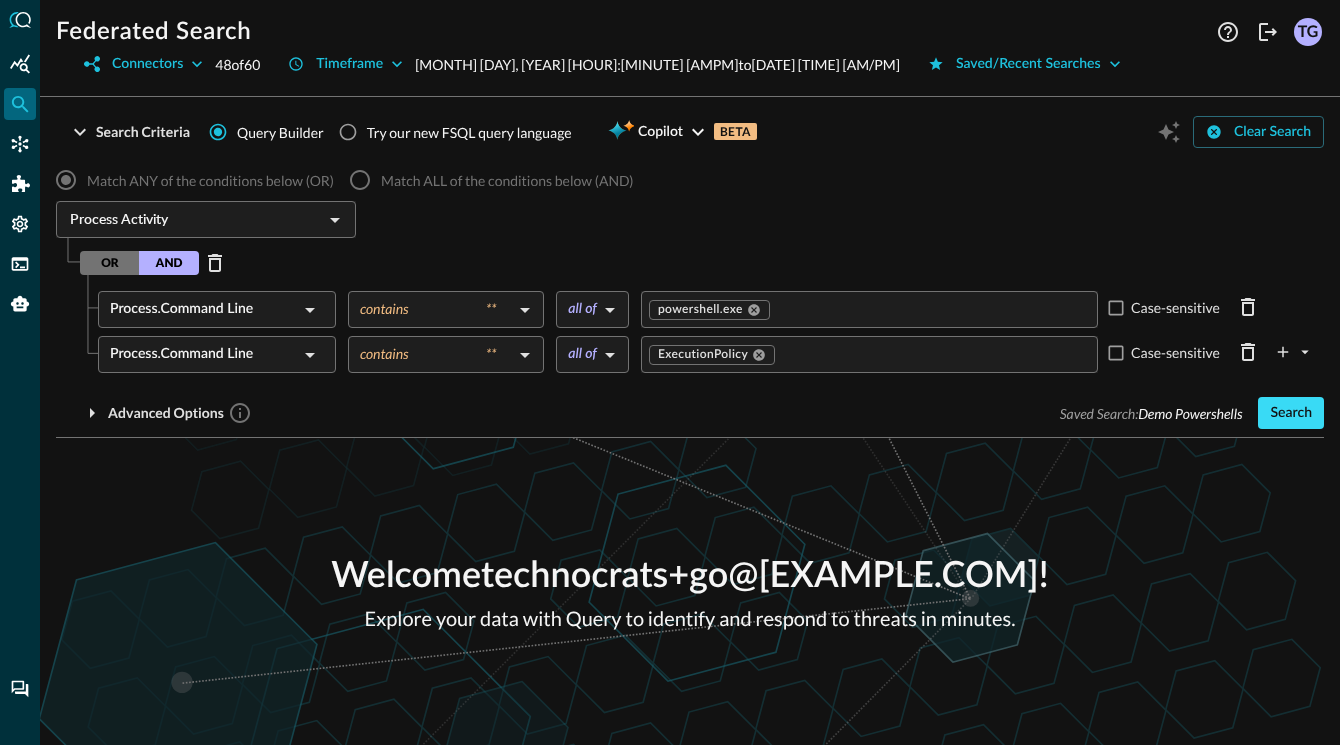 click on "Search" at bounding box center [1291, 413] 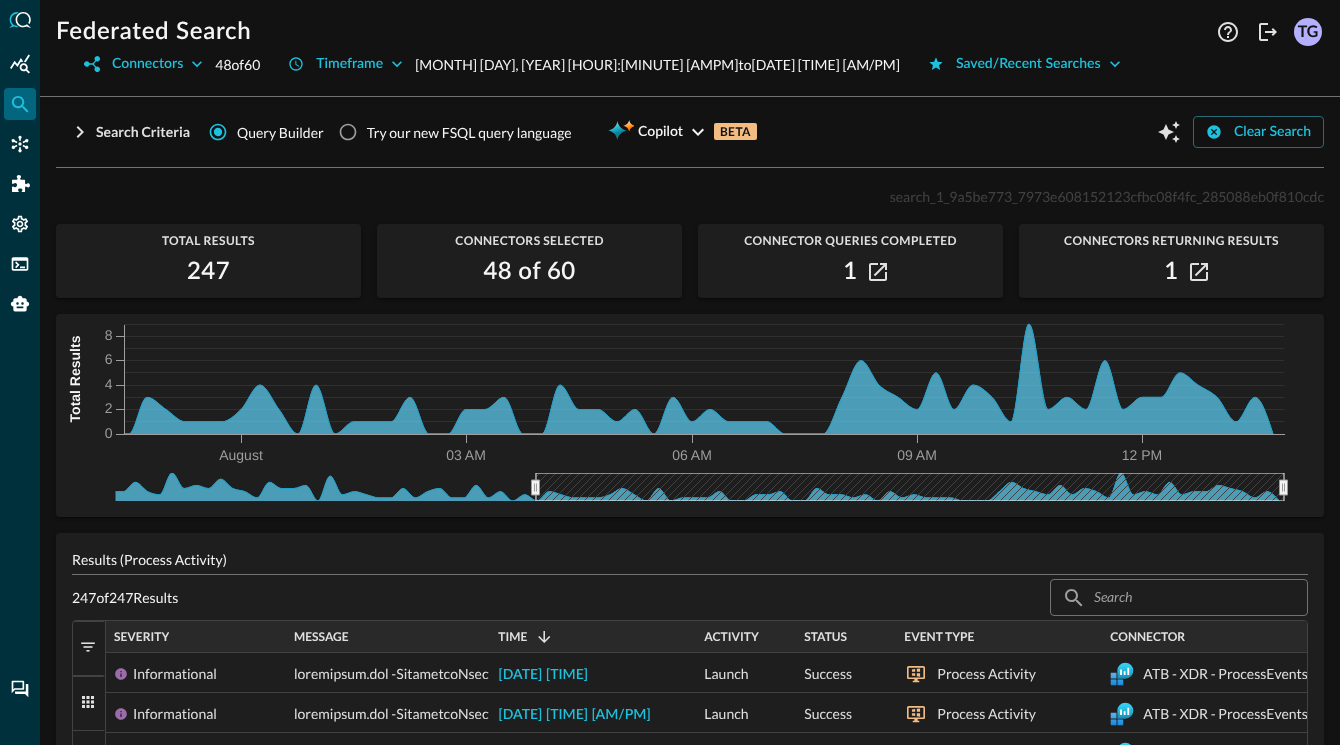 drag, startPoint x: 116, startPoint y: 452, endPoint x: 536, endPoint y: 477, distance: 420.74338 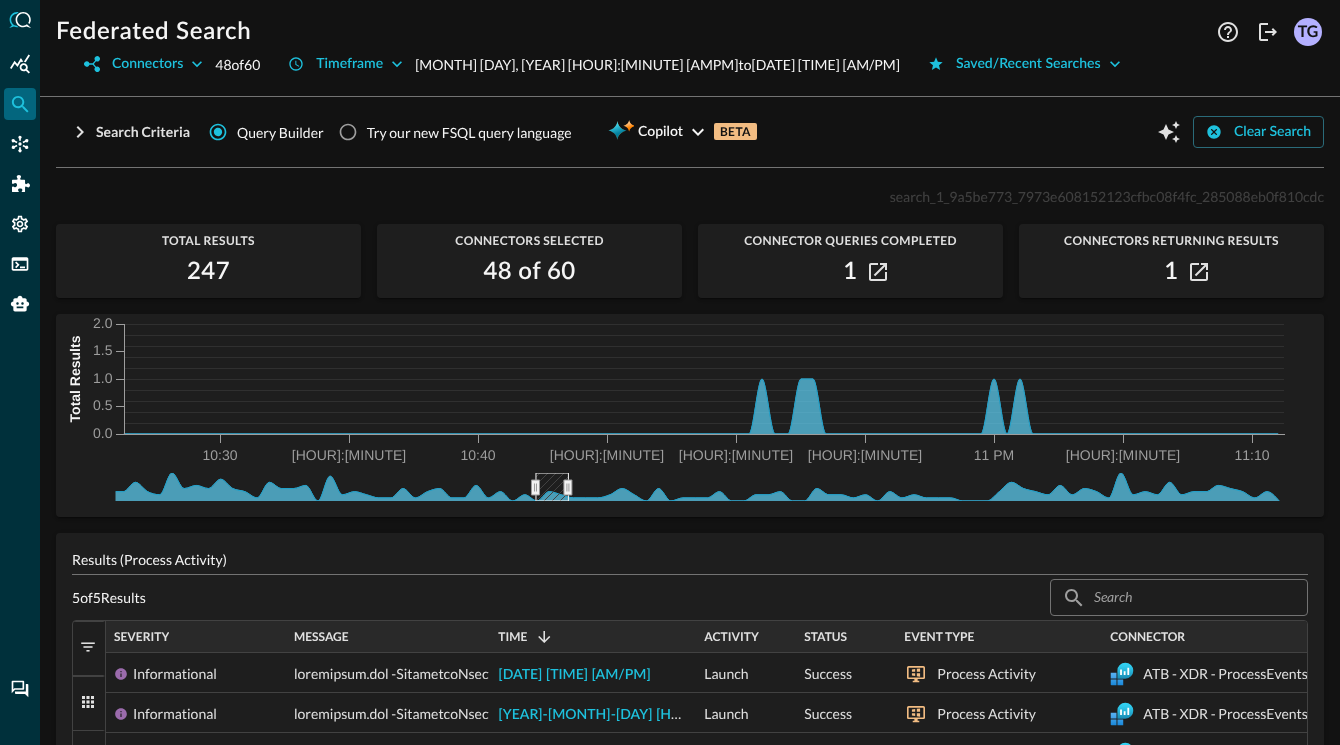 drag, startPoint x: 1286, startPoint y: 459, endPoint x: 571, endPoint y: 472, distance: 715.11816 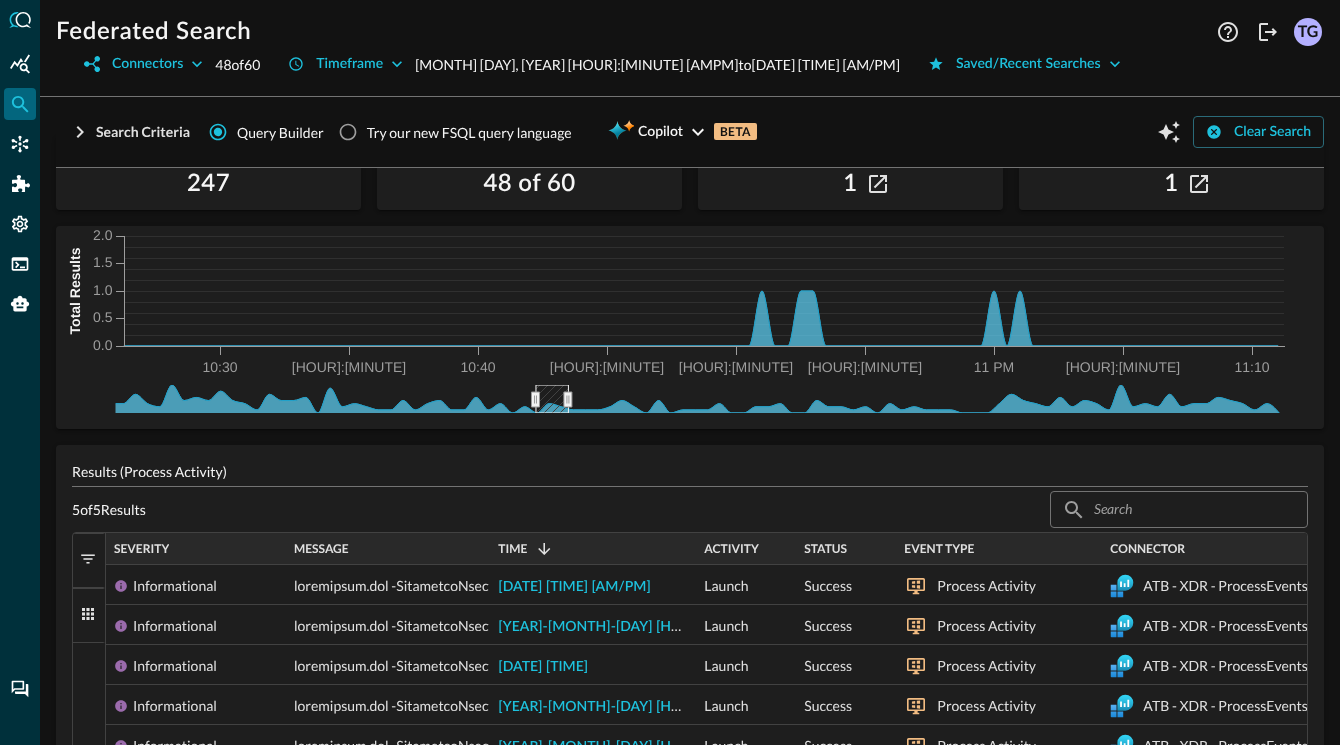 scroll, scrollTop: 0, scrollLeft: 0, axis: both 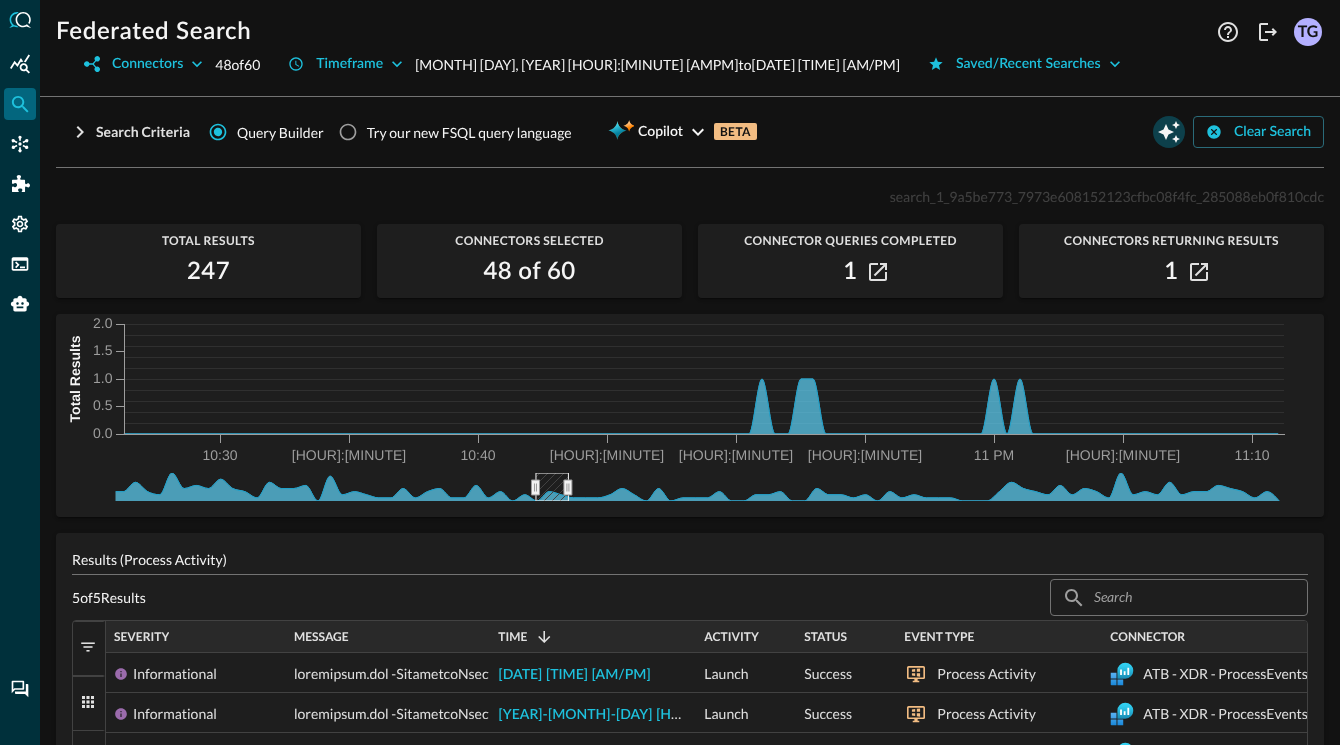 click 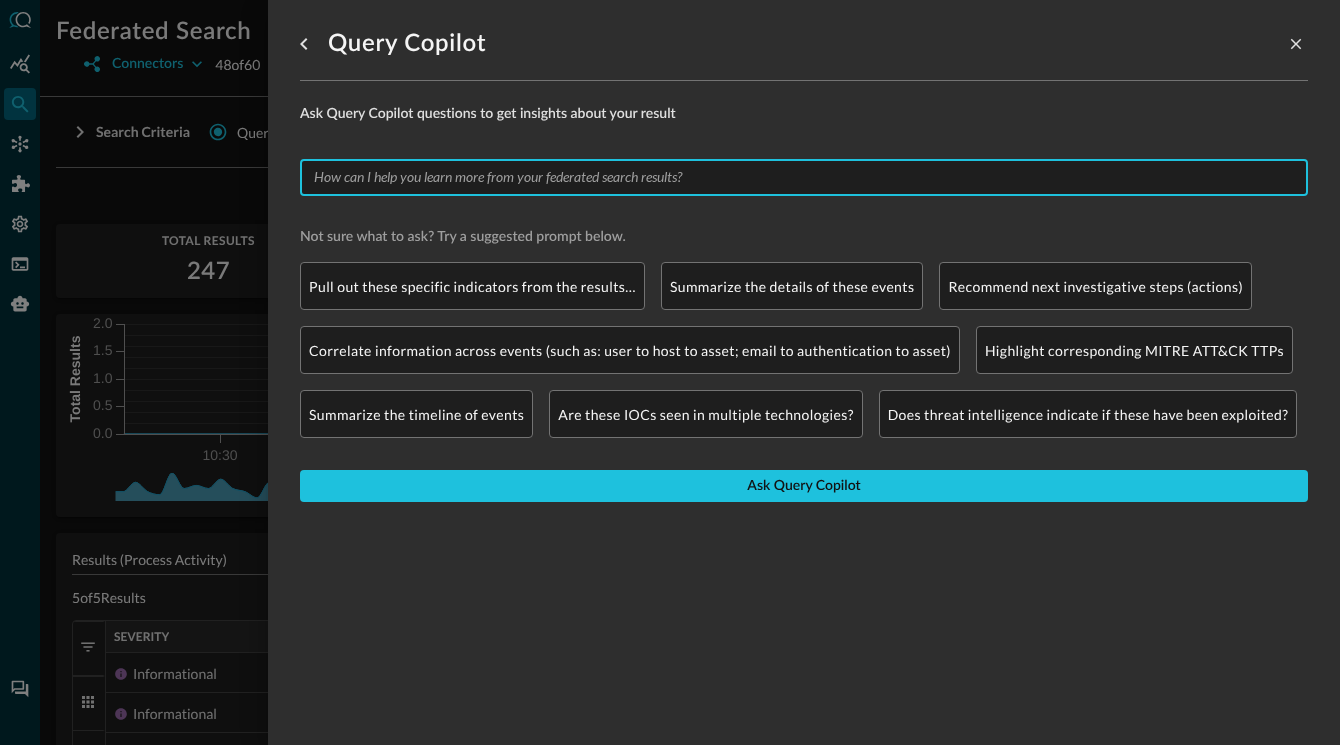 click at bounding box center (802, 177) 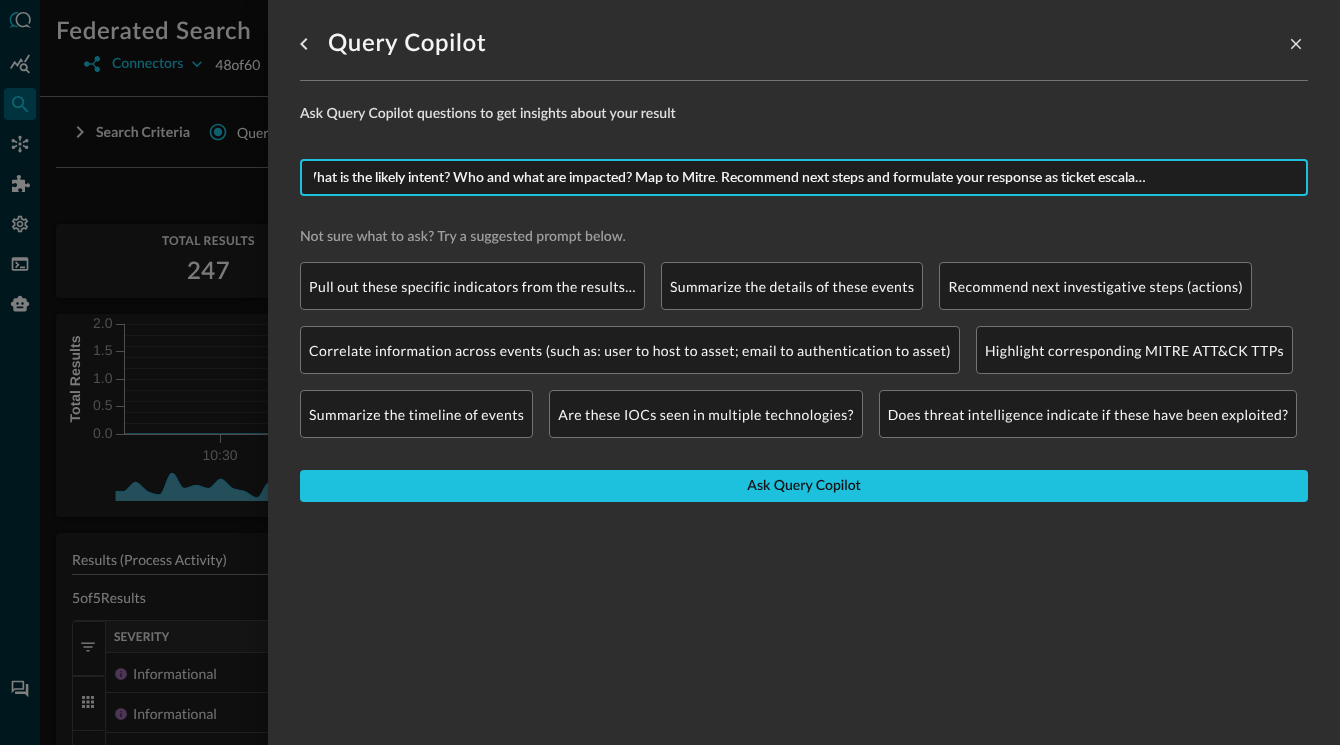 scroll, scrollTop: 0, scrollLeft: 168, axis: horizontal 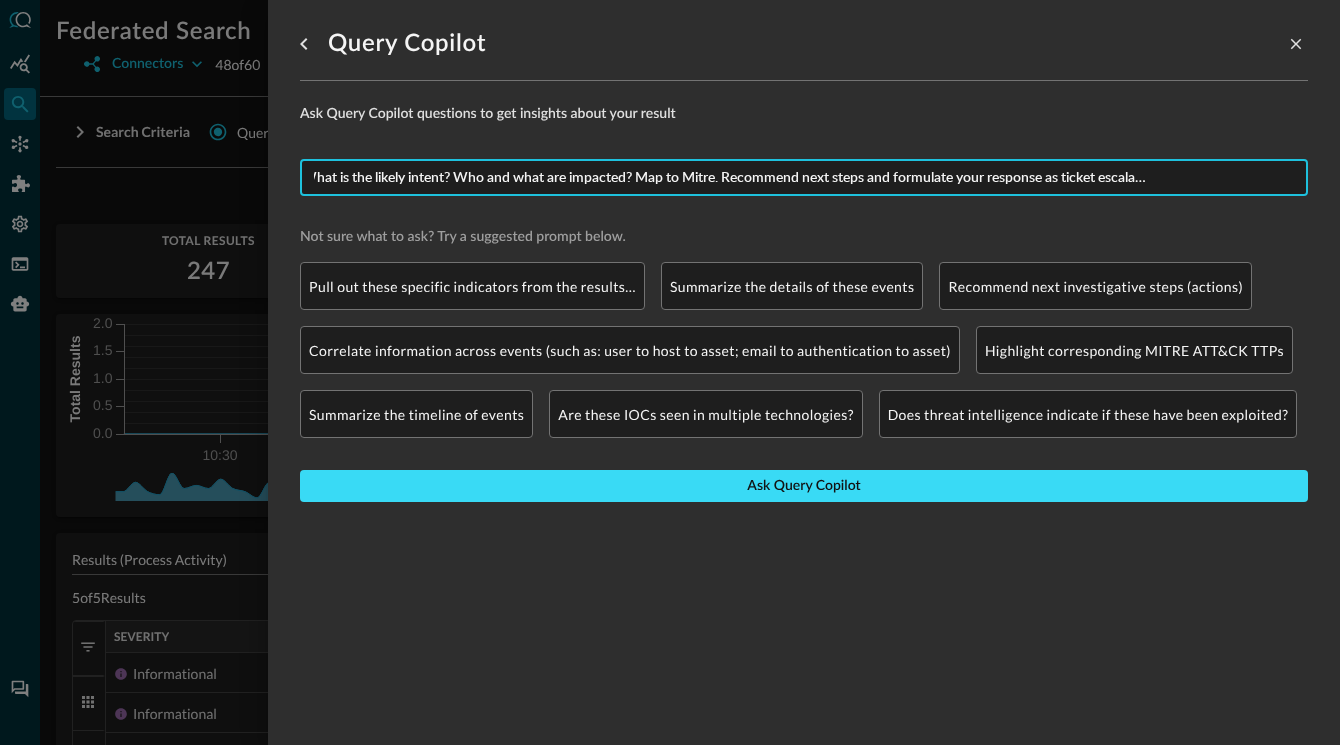 type on "Research these alerts. What is the likely intent? Who and what are impacted? Map to Mitre. Recommend next steps and formulate your response as ticket escalation to our response Team." 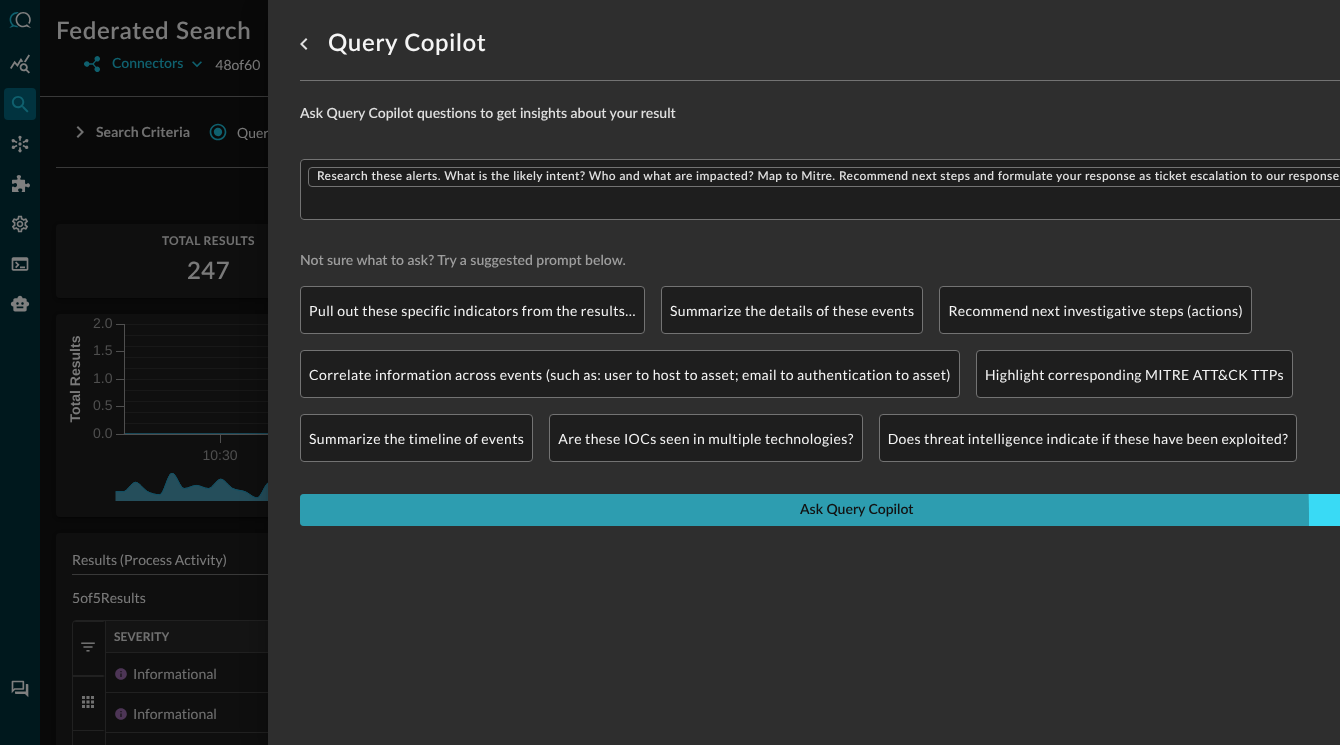 scroll, scrollTop: 0, scrollLeft: 0, axis: both 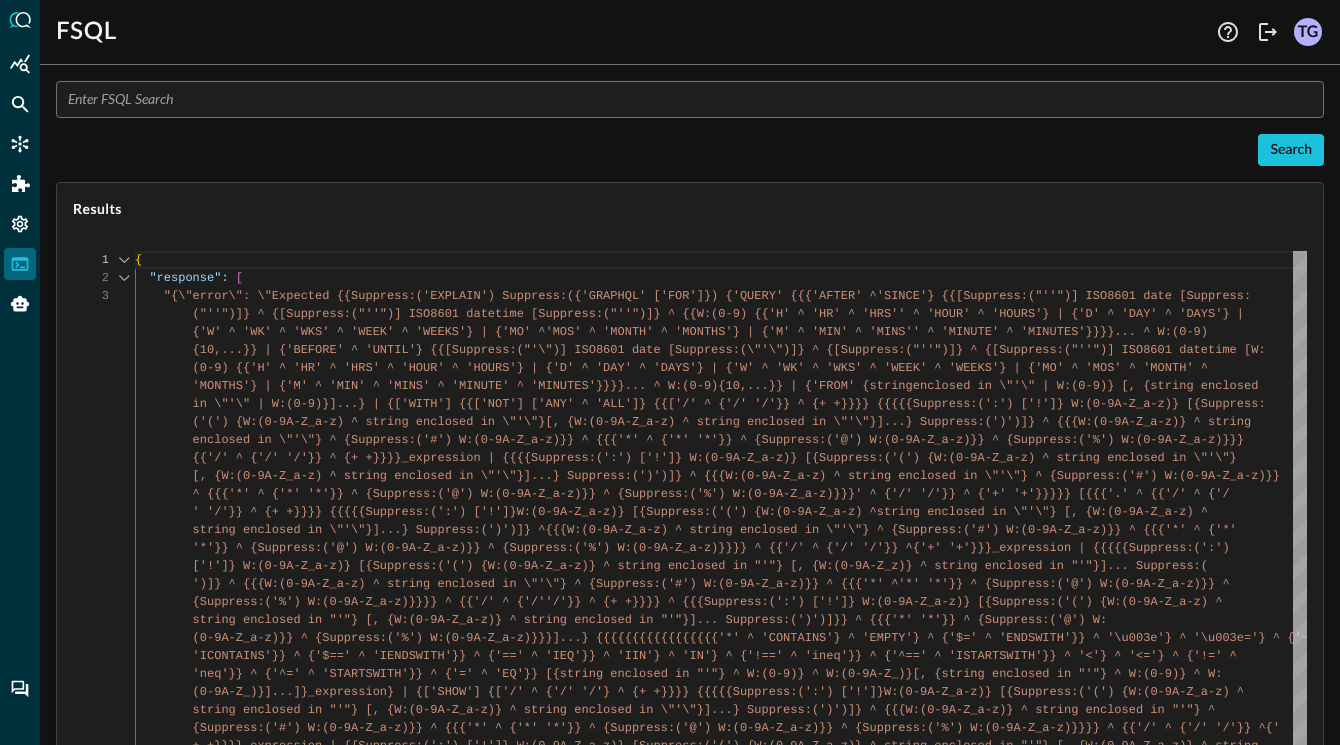 click 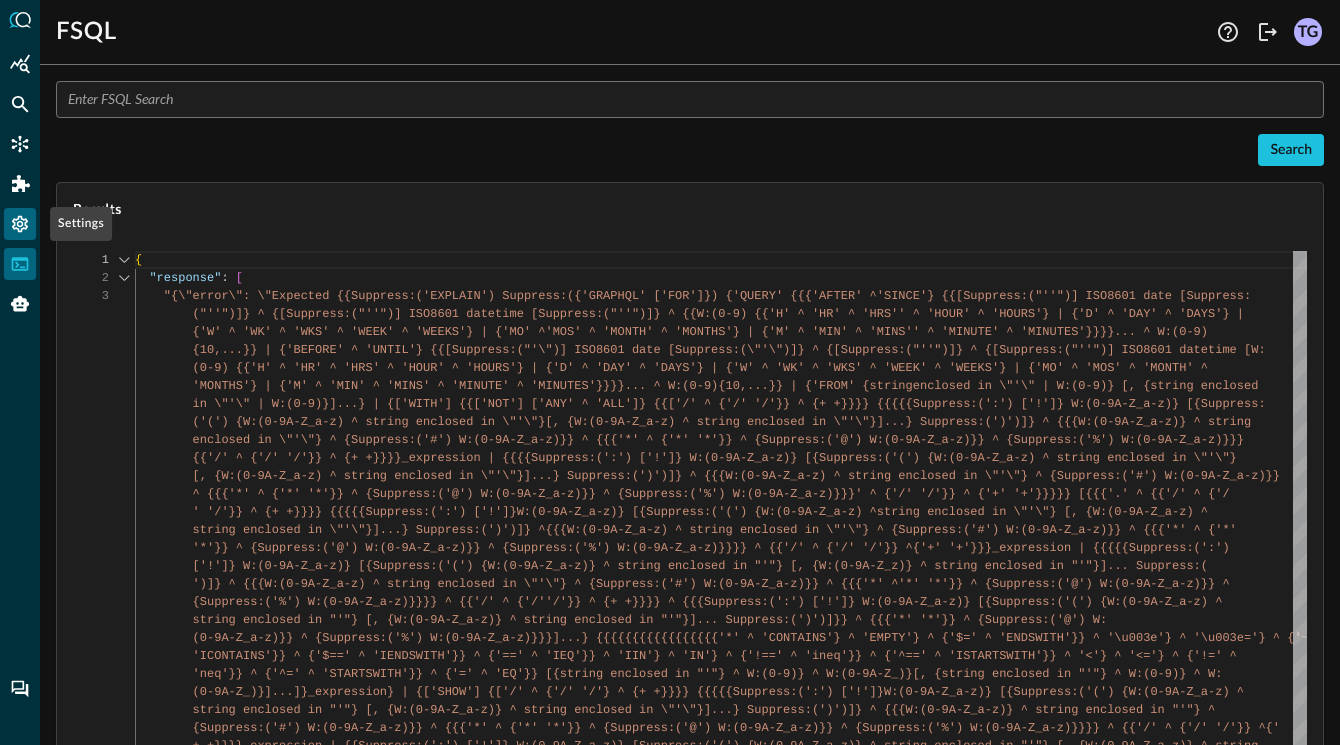 click 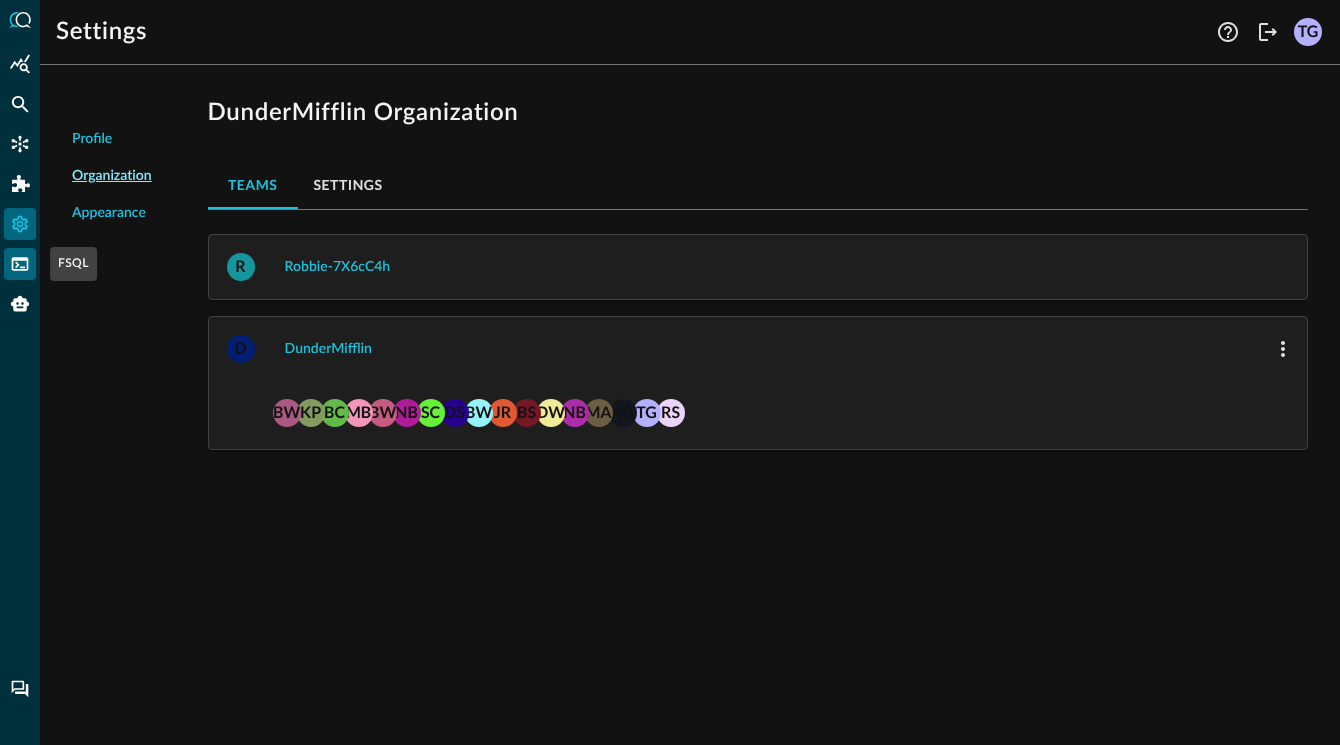 click 